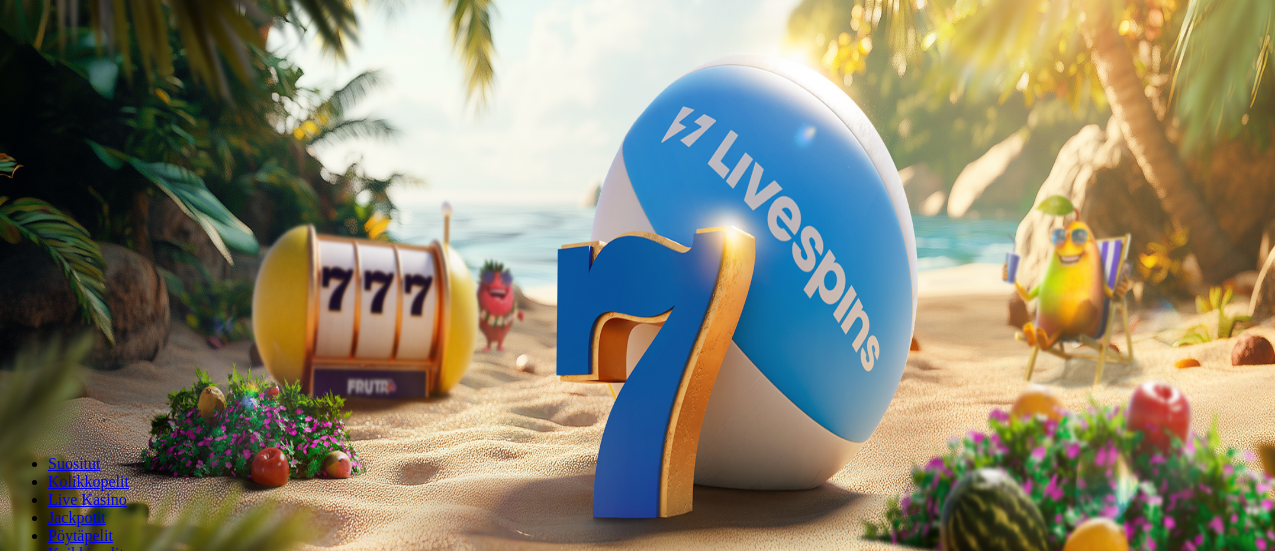 click at bounding box center [79, 590] 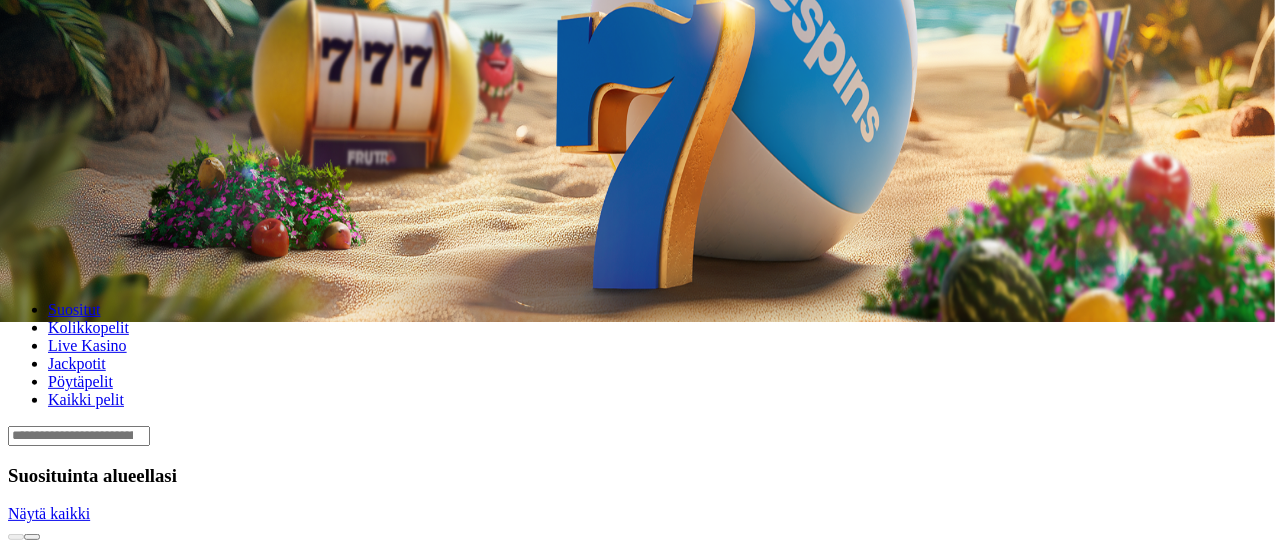 scroll, scrollTop: 229, scrollLeft: 0, axis: vertical 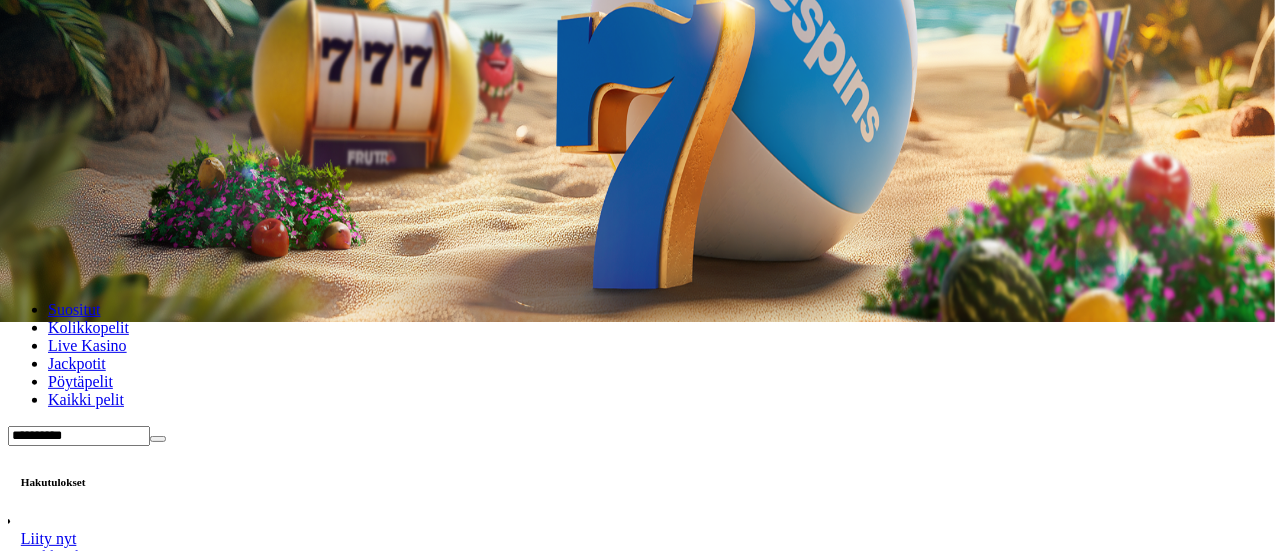 type on "**********" 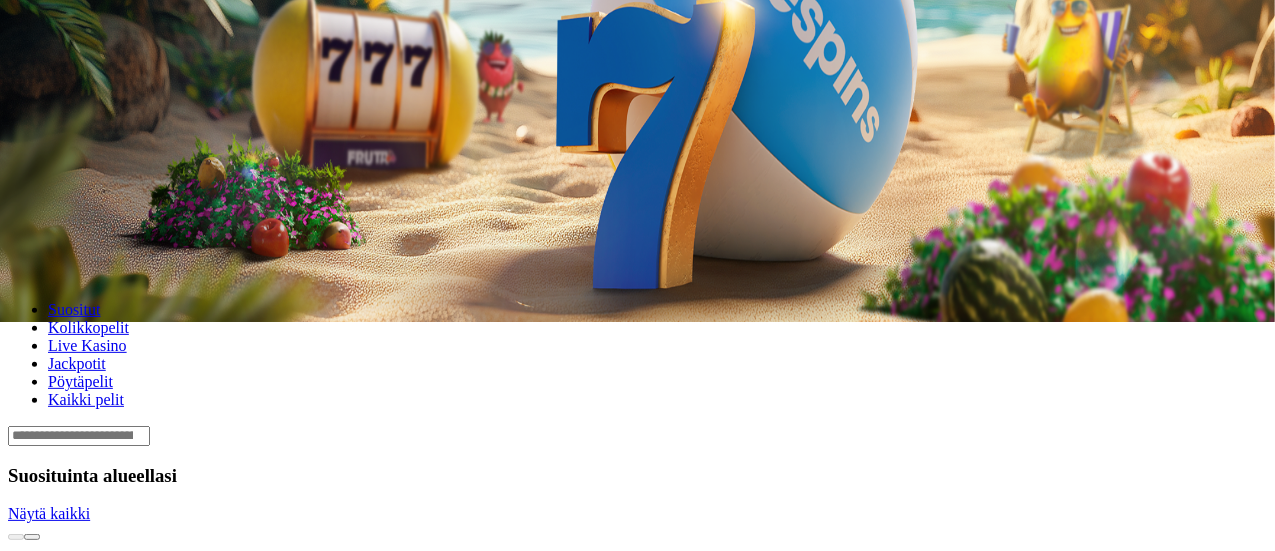 click on "Ymmärrän" at bounding box center [151, 4947] 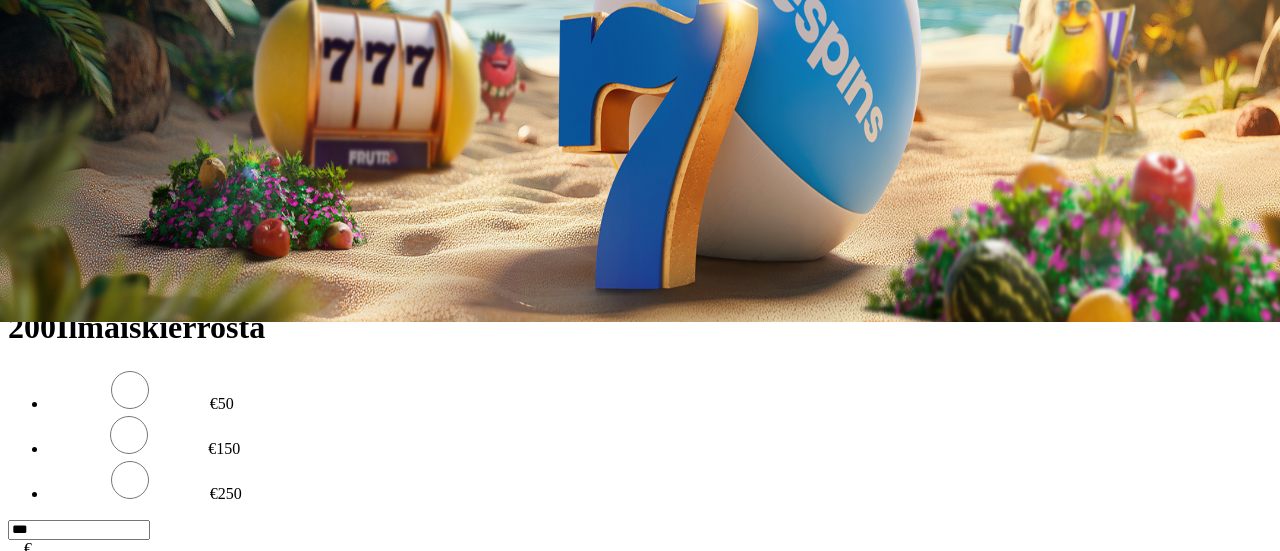 click on "***" at bounding box center (79, 239) 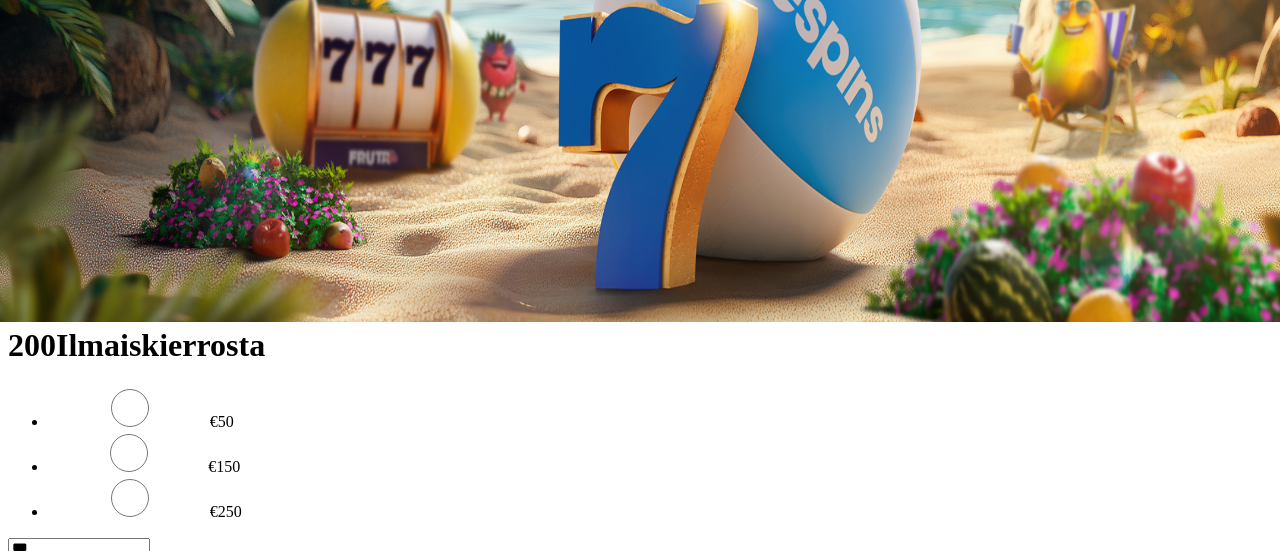 type on "*" 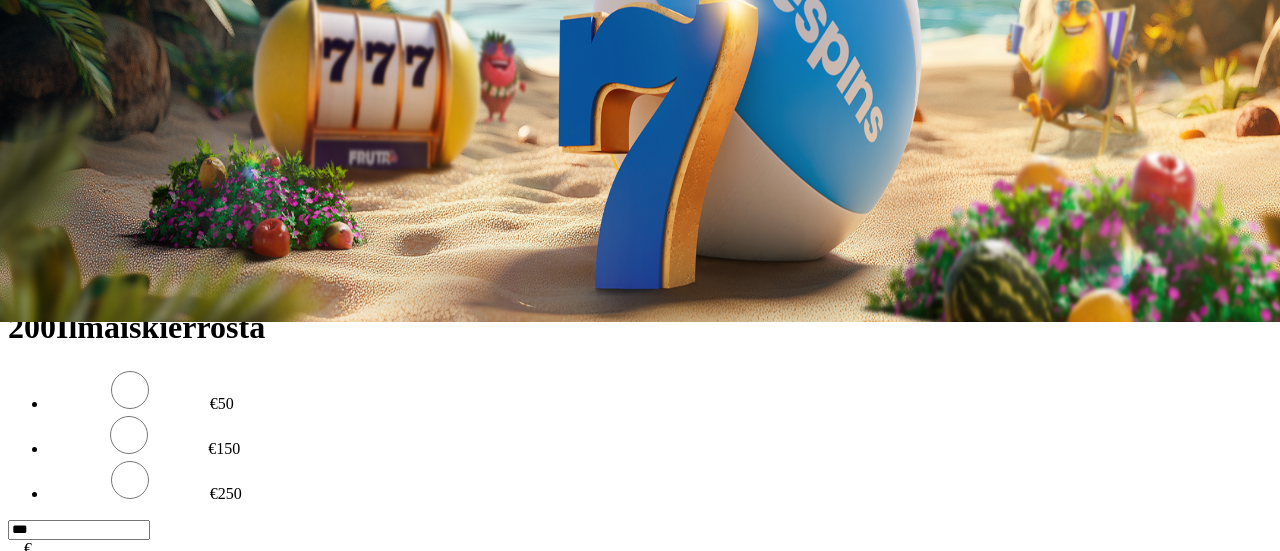 type on "**" 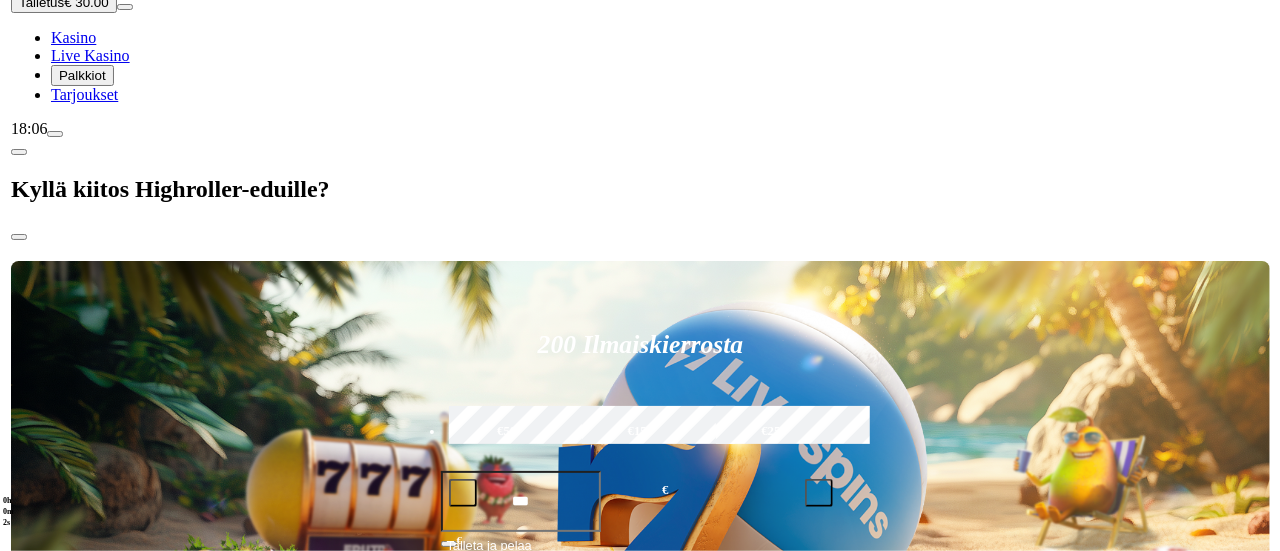scroll, scrollTop: 0, scrollLeft: 0, axis: both 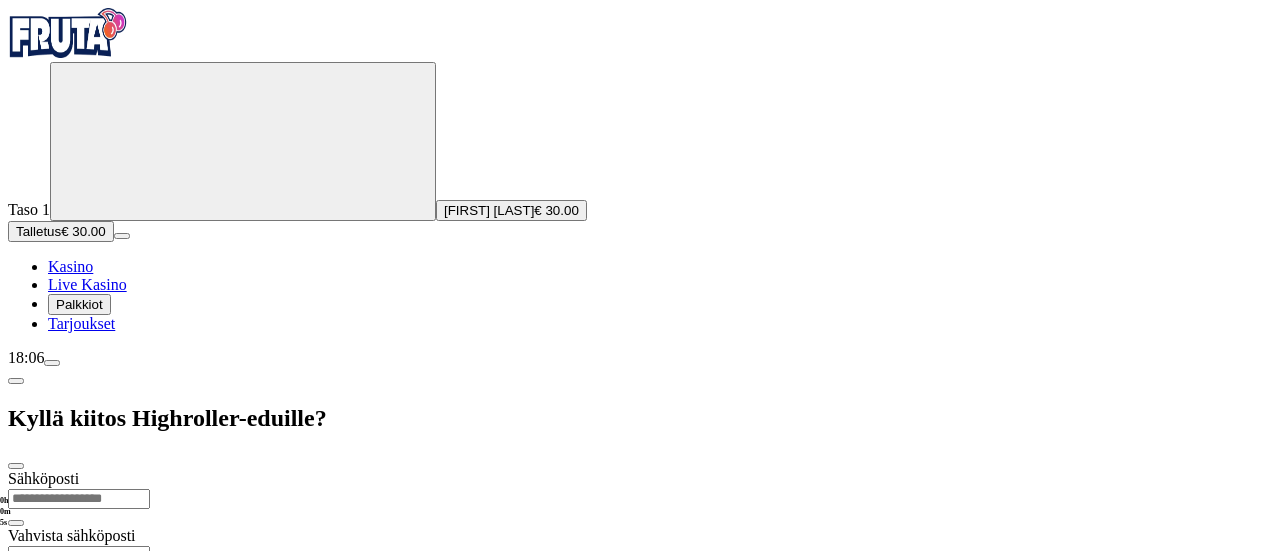 type on "*" 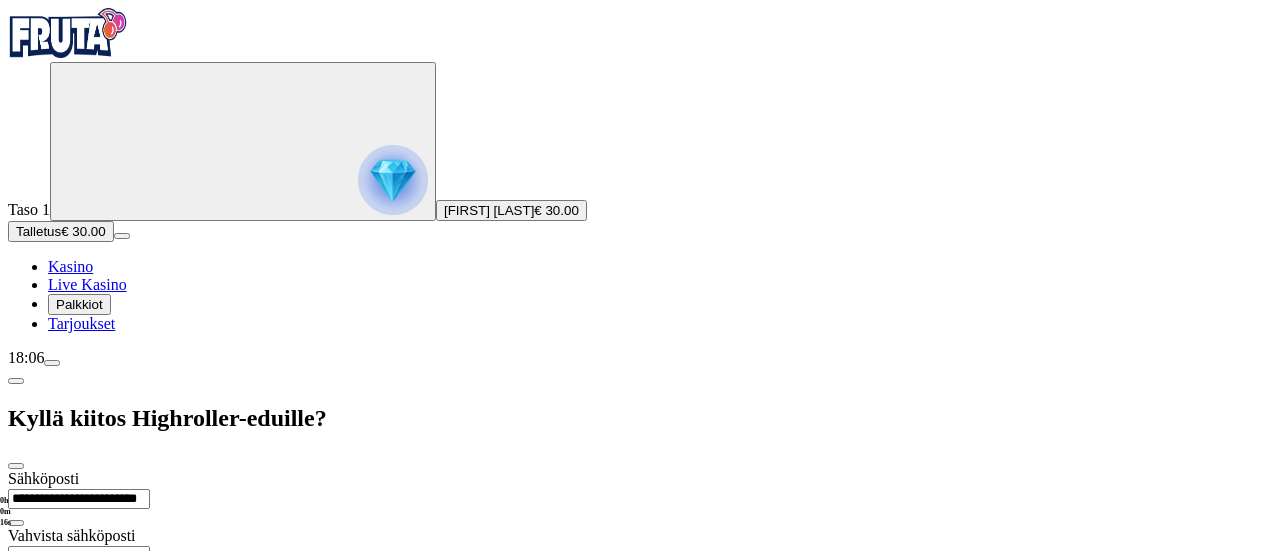 type on "**********" 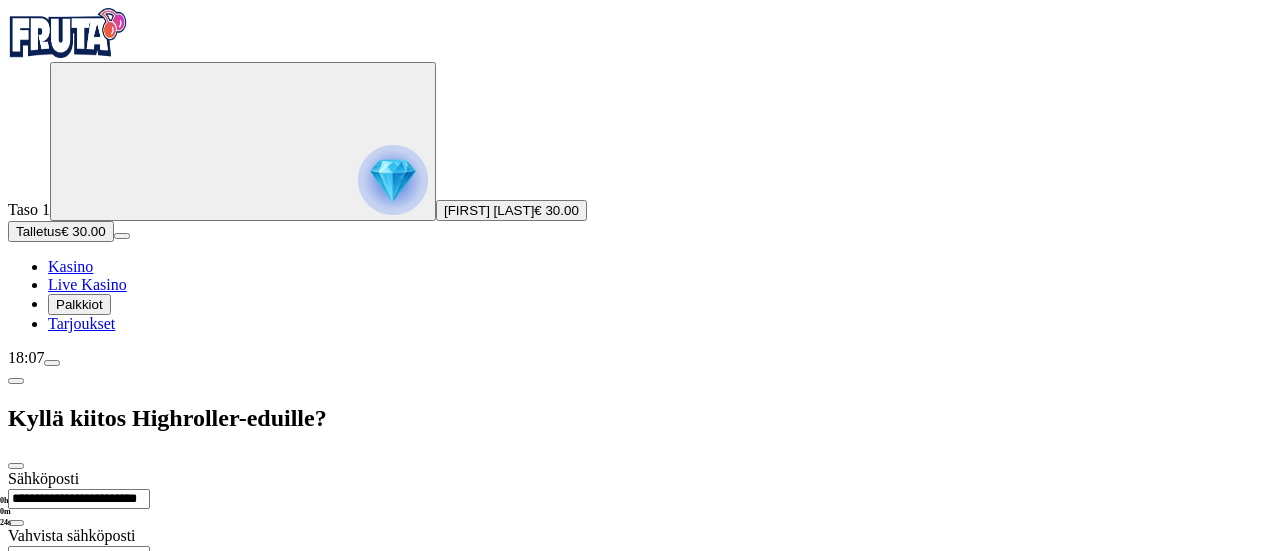 scroll, scrollTop: 66, scrollLeft: 0, axis: vertical 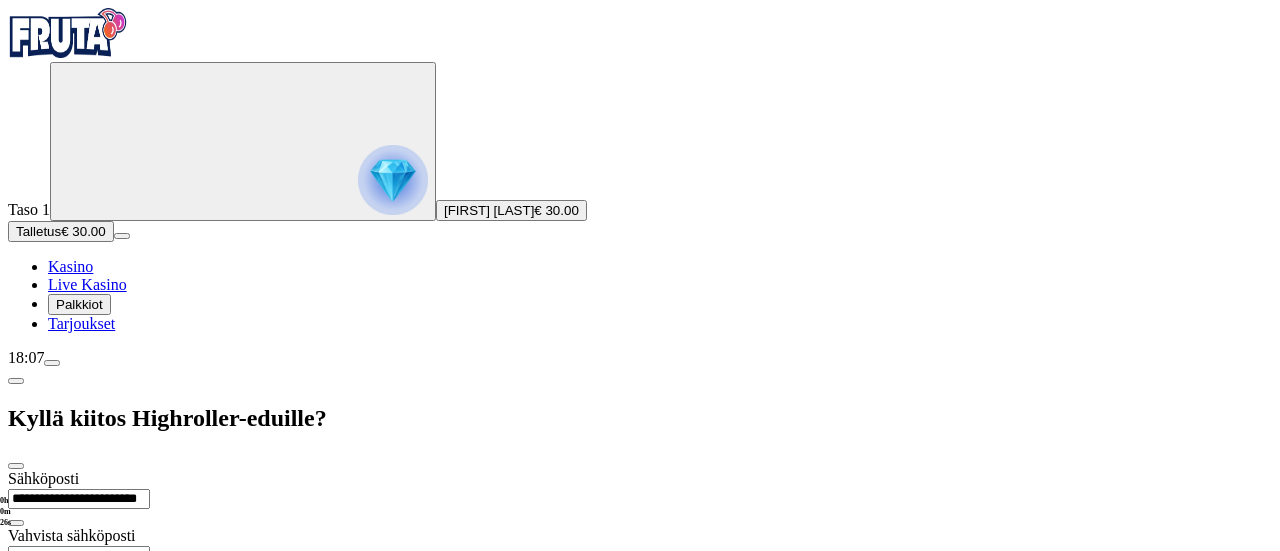 type on "**********" 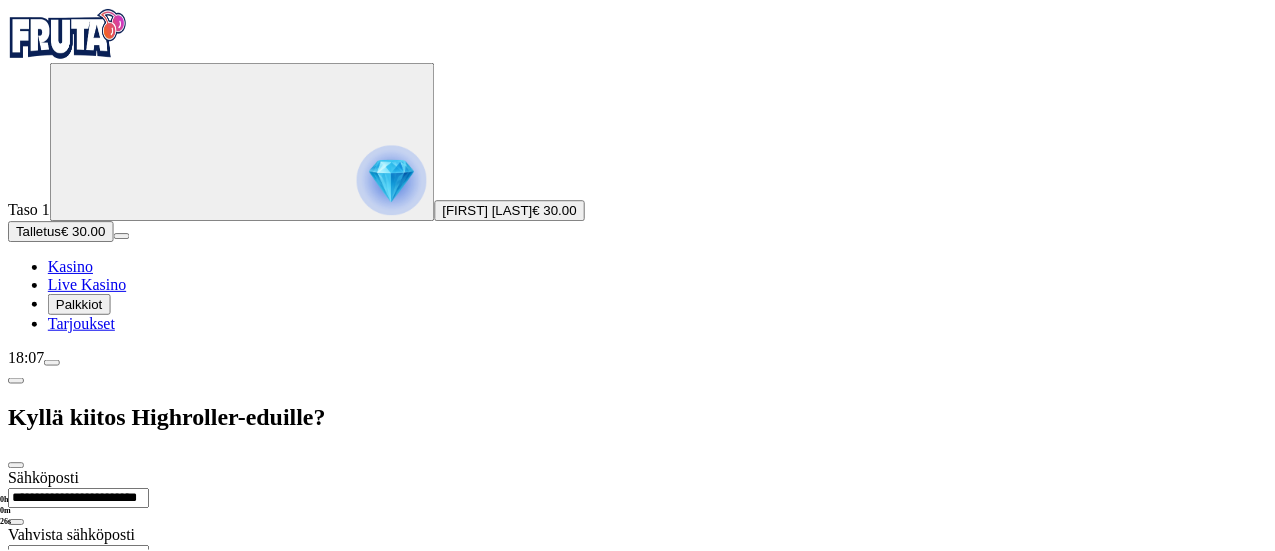 scroll, scrollTop: 86, scrollLeft: 0, axis: vertical 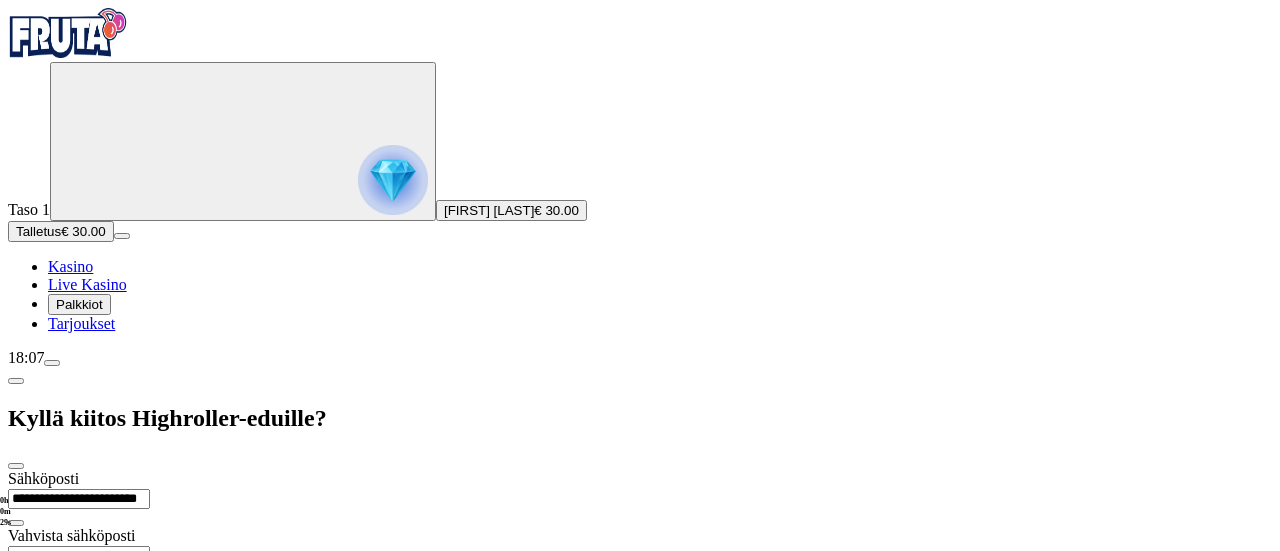 click on "Jatka" at bounding box center (32, 807) 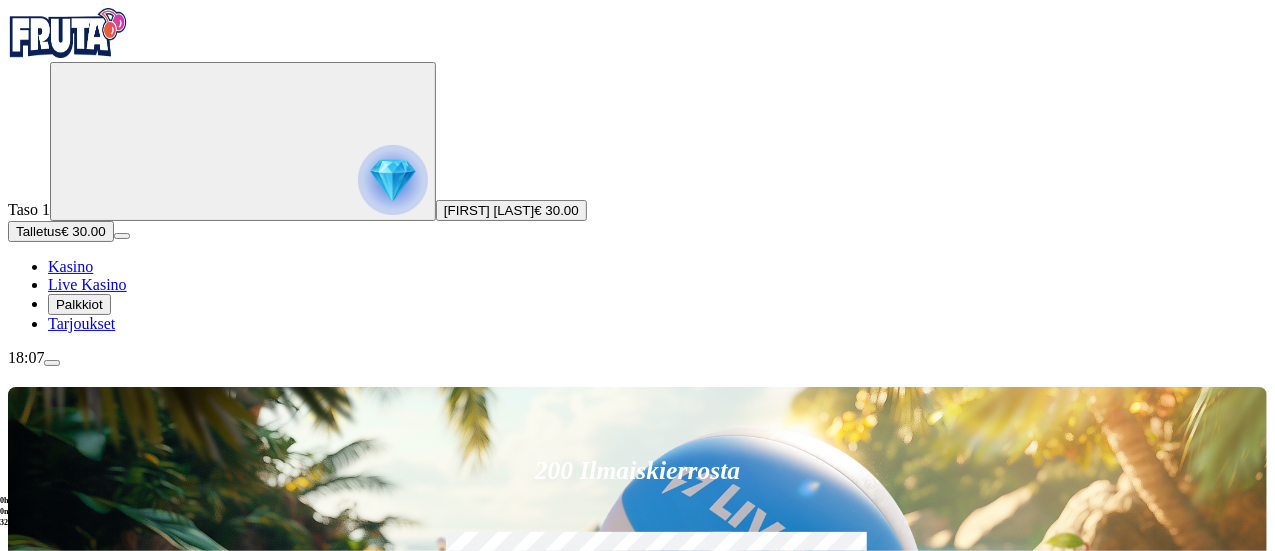 click on "Myöhemmin" at bounding box center (138, 15754) 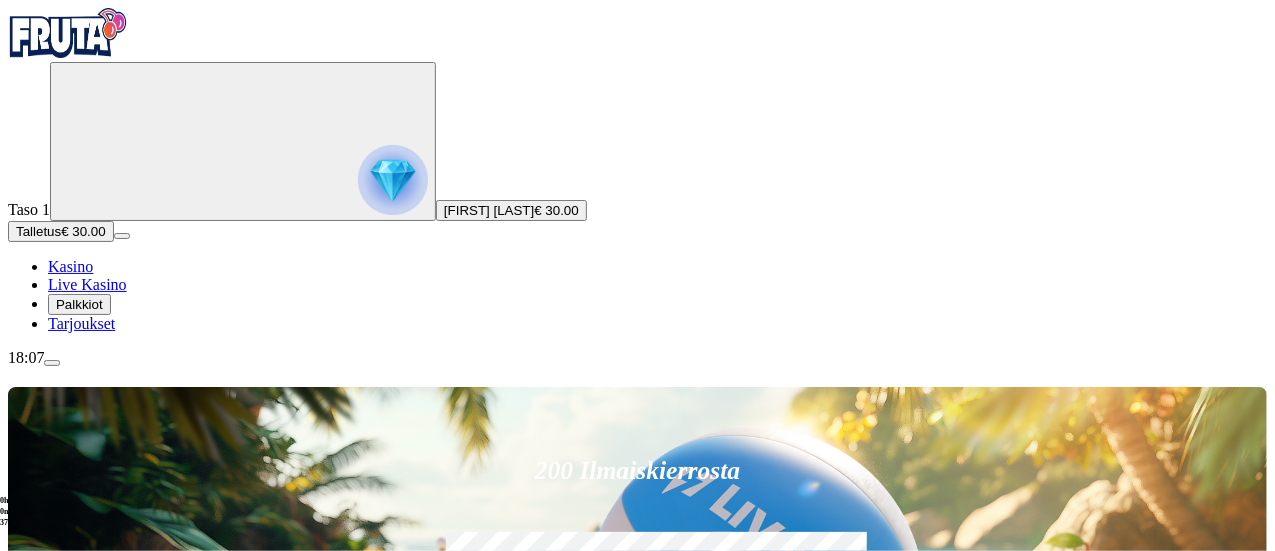 click on "200 Ilmaiskierrosta €50 €150 €250 *** € € Talleta ja pelaa 200 kierrätysvapaata ilmaiskierrosta ensitalletuksen yhteydessä. 50 kierrosta per päivä, 4 päivän ajan." at bounding box center [638, 584] 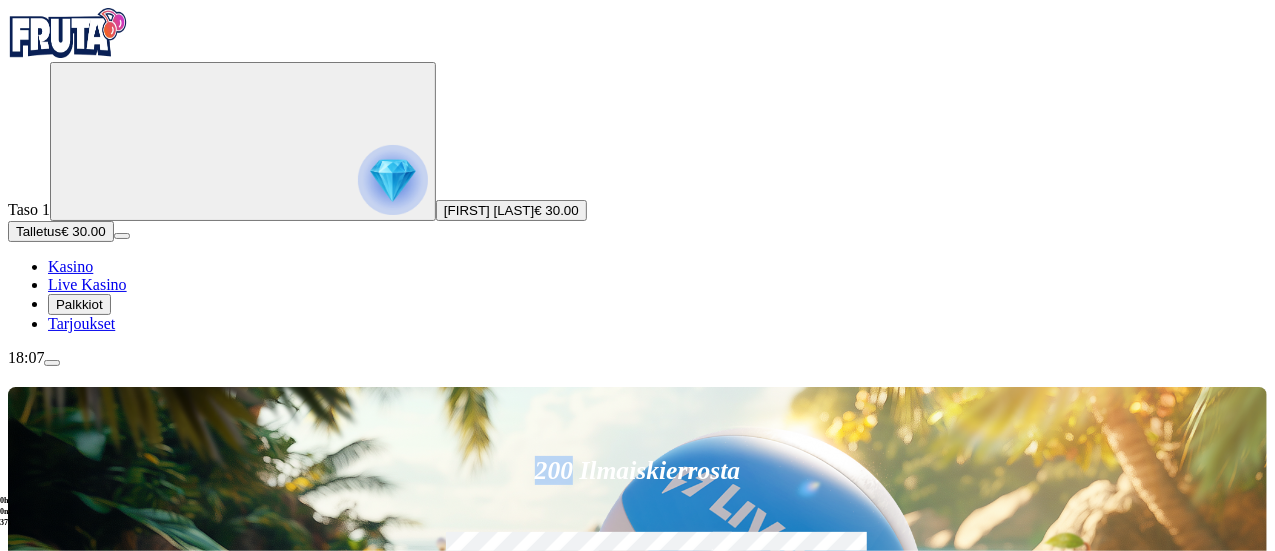 click on "200 Ilmaiskierrosta €50 €150 €250 *** € € Talleta ja pelaa 200 kierrätysvapaata ilmaiskierrosta ensitalletuksen yhteydessä. 50 kierrosta per päivä, 4 päivän ajan." at bounding box center [638, 584] 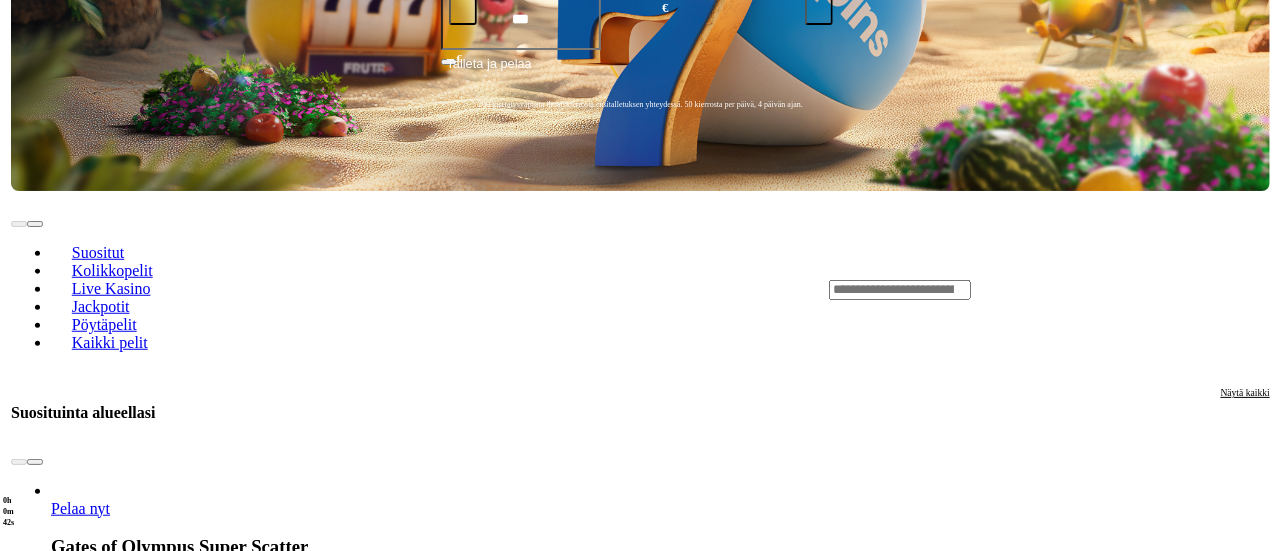 scroll, scrollTop: 482, scrollLeft: 0, axis: vertical 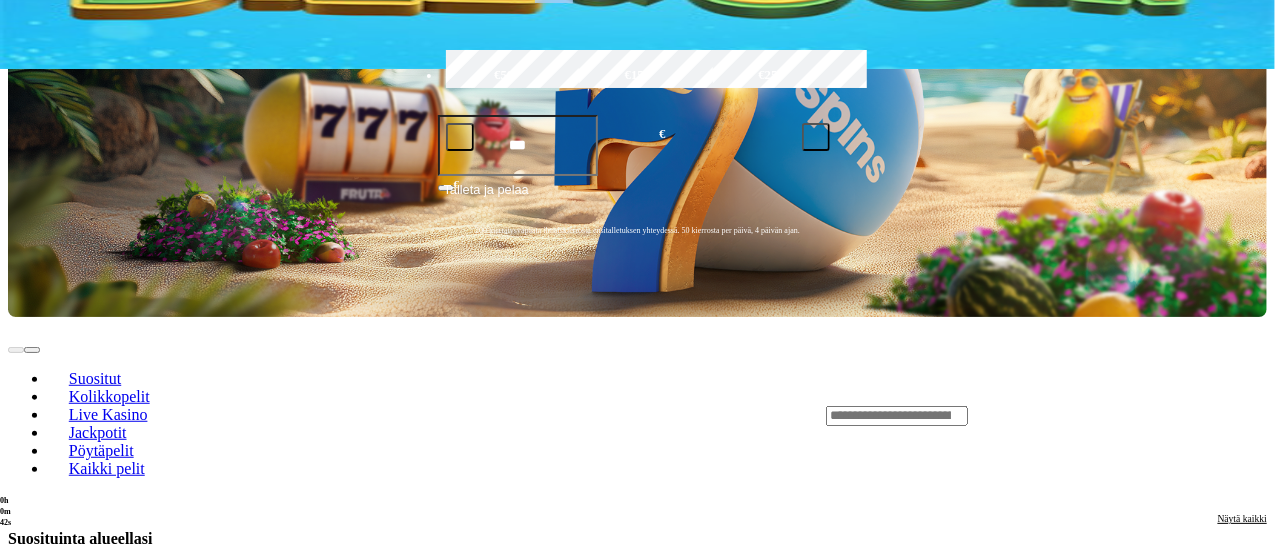 click at bounding box center (52, -119) 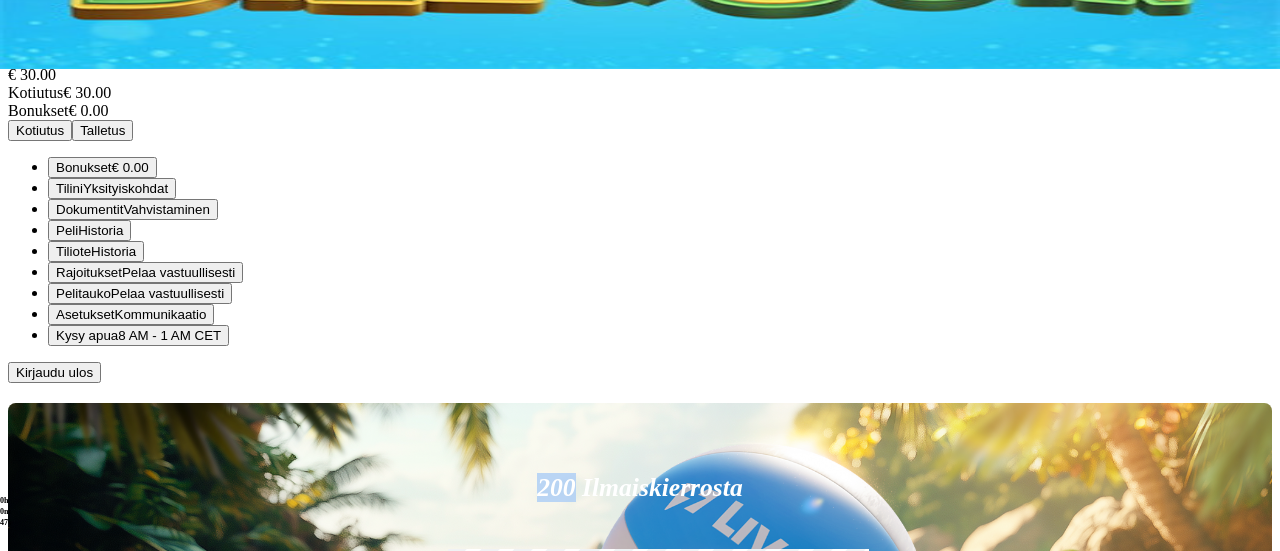 scroll, scrollTop: 156, scrollLeft: 0, axis: vertical 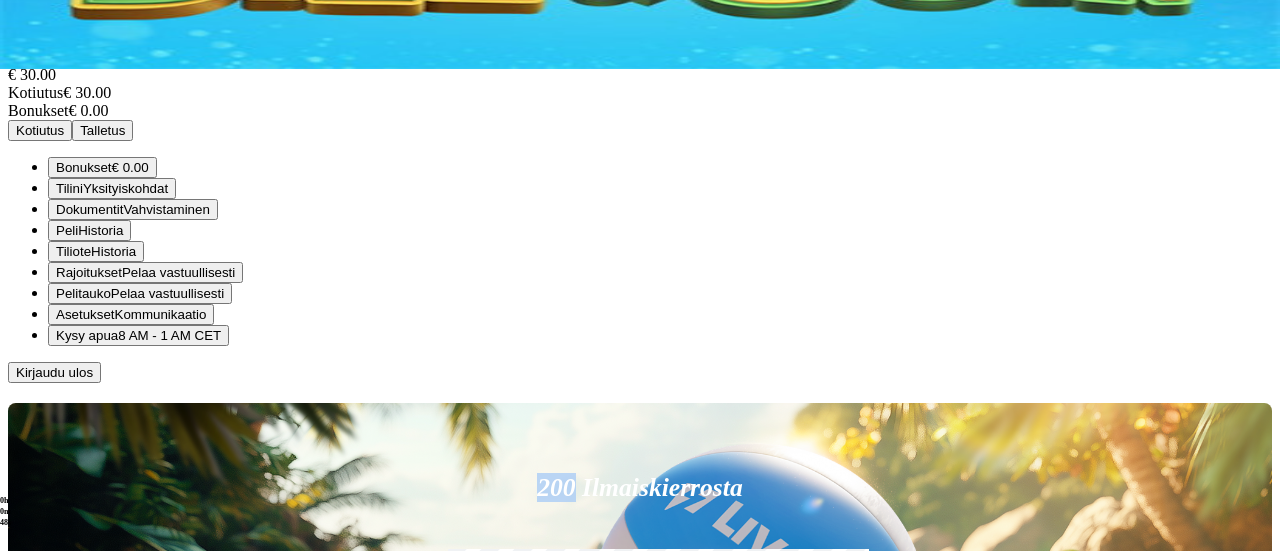 click on "Bonukset" at bounding box center (84, 167) 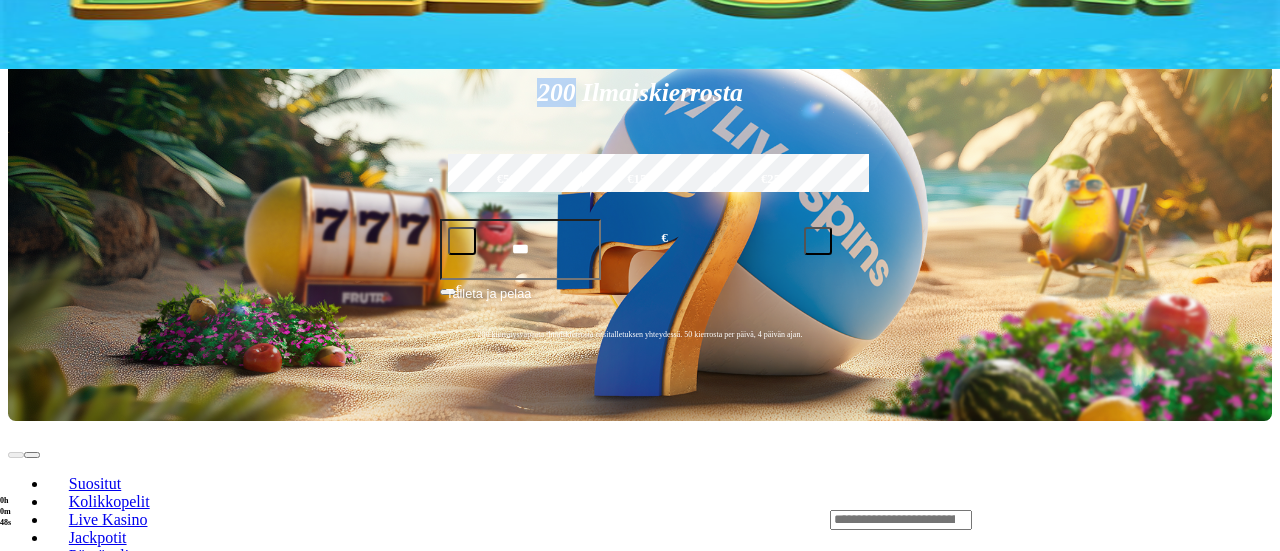 scroll, scrollTop: 0, scrollLeft: 0, axis: both 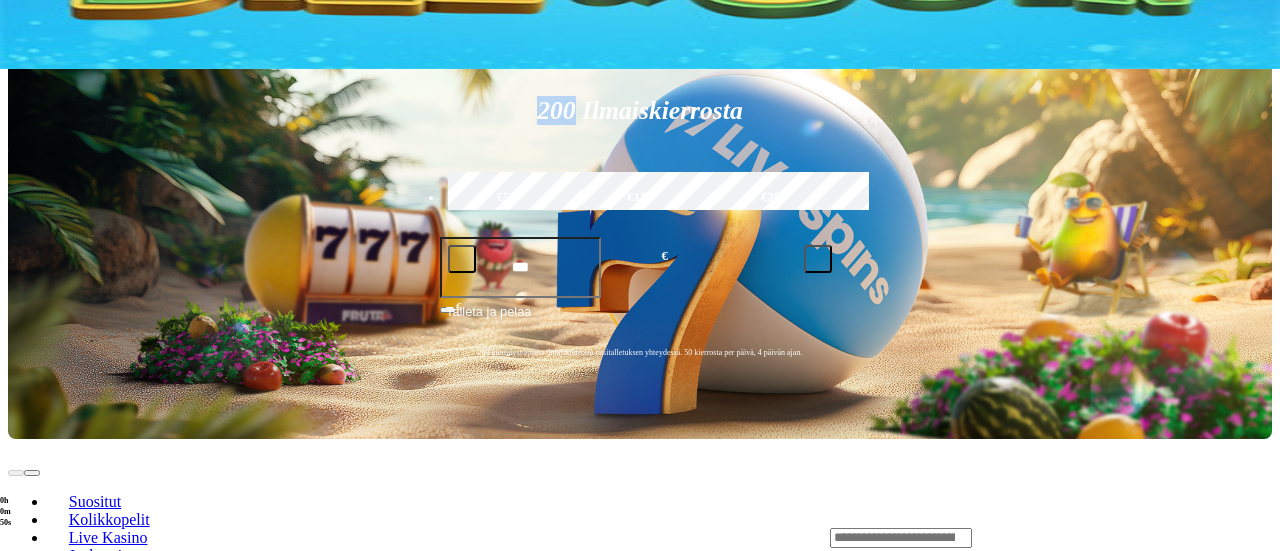 click at bounding box center (16, -16) 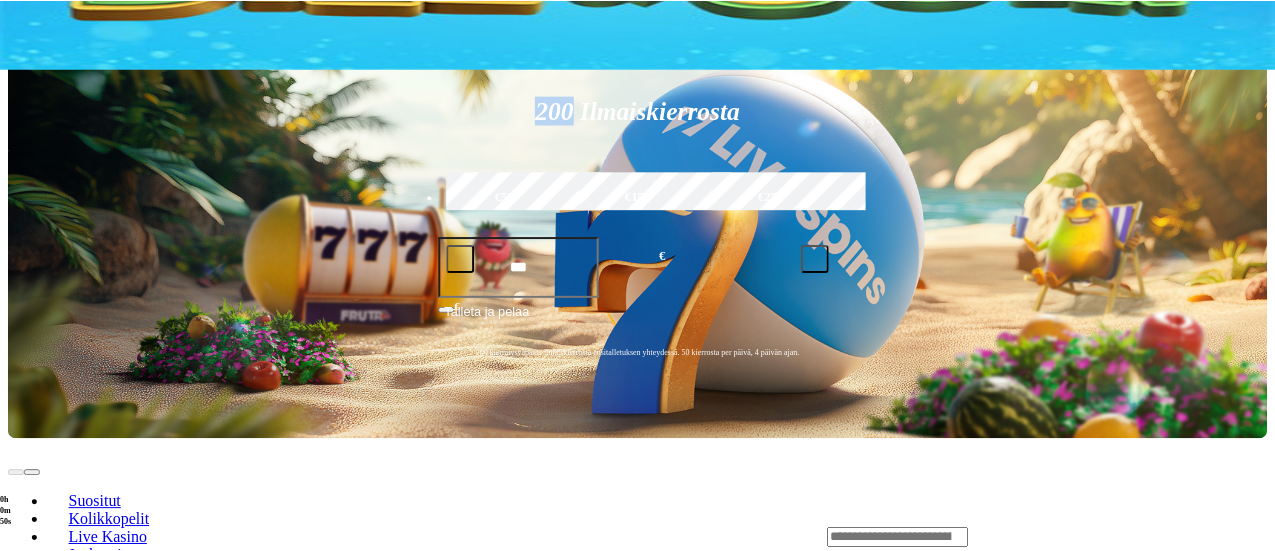 scroll, scrollTop: 0, scrollLeft: 0, axis: both 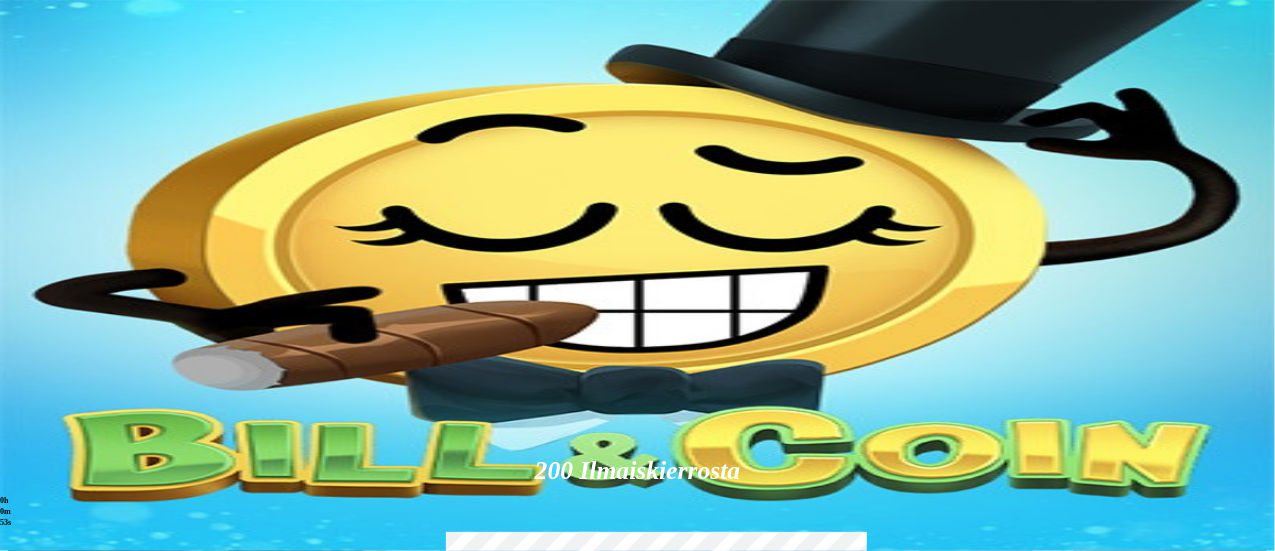 click on "200 Ilmaiskierrosta €50 €150 €250 *** € € Talleta ja pelaa 200 kierrätysvapaata ilmaiskierrosta ensitalletuksen yhteydessä. 50 kierrosta per päivä, 4 päivän ajan." at bounding box center [638, 584] 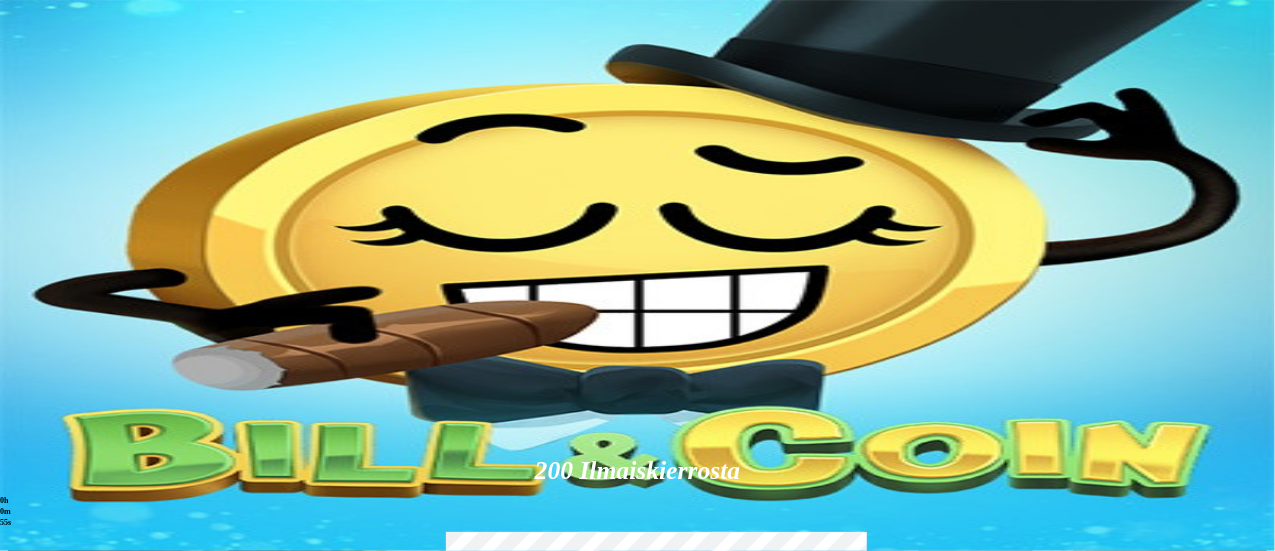 drag, startPoint x: 837, startPoint y: 35, endPoint x: 628, endPoint y: 48, distance: 209.40392 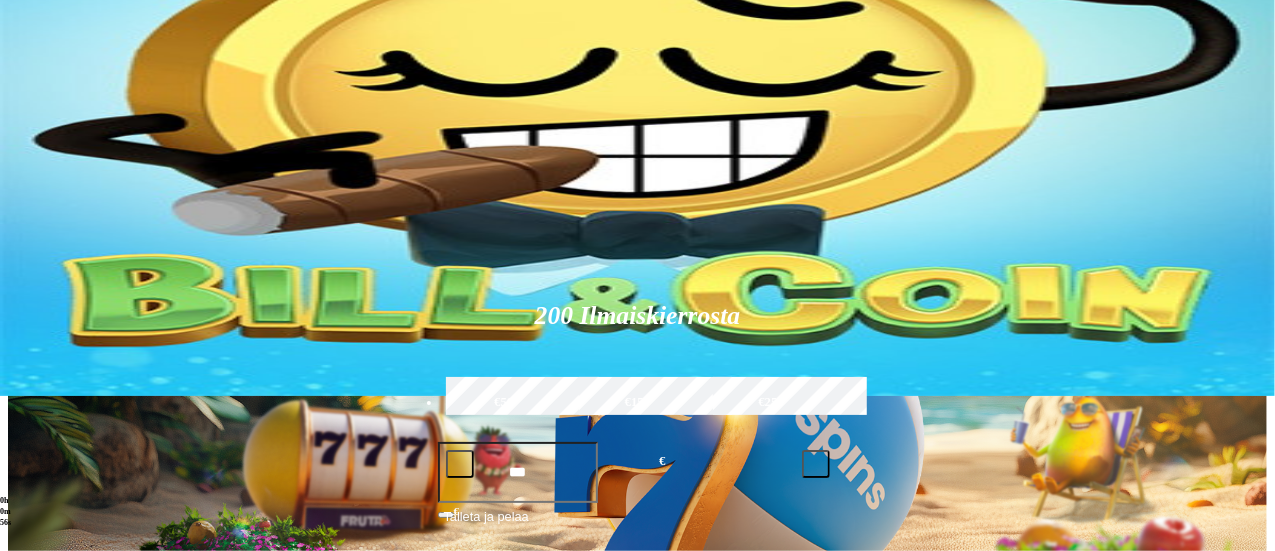 scroll, scrollTop: 162, scrollLeft: 0, axis: vertical 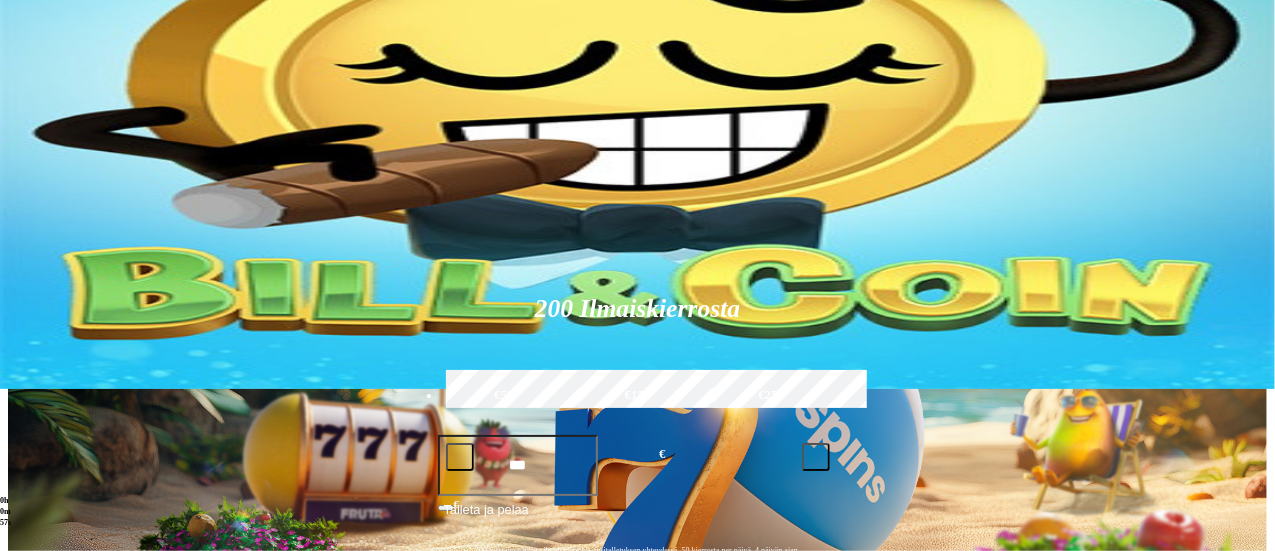 click at bounding box center (897, 736) 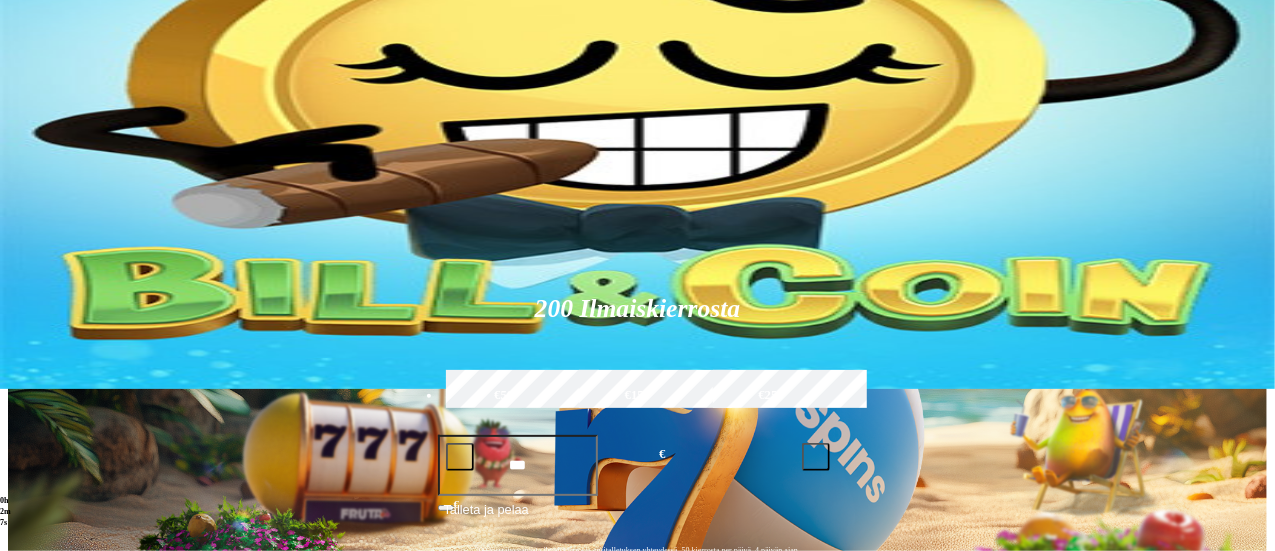 click on "*****" at bounding box center [897, 675] 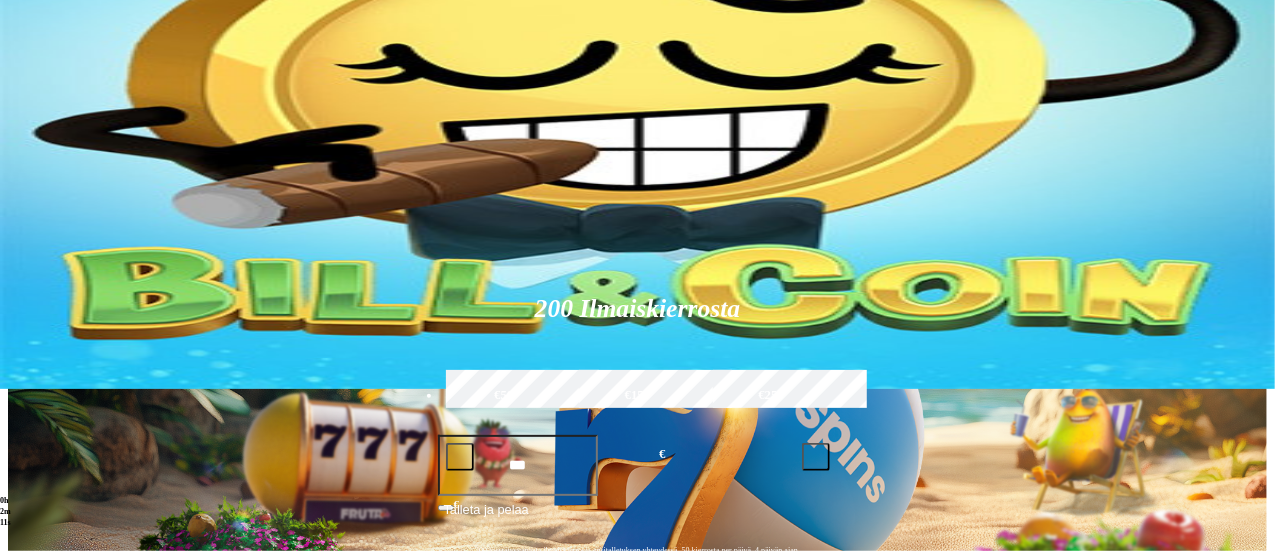 scroll, scrollTop: 186, scrollLeft: 0, axis: vertical 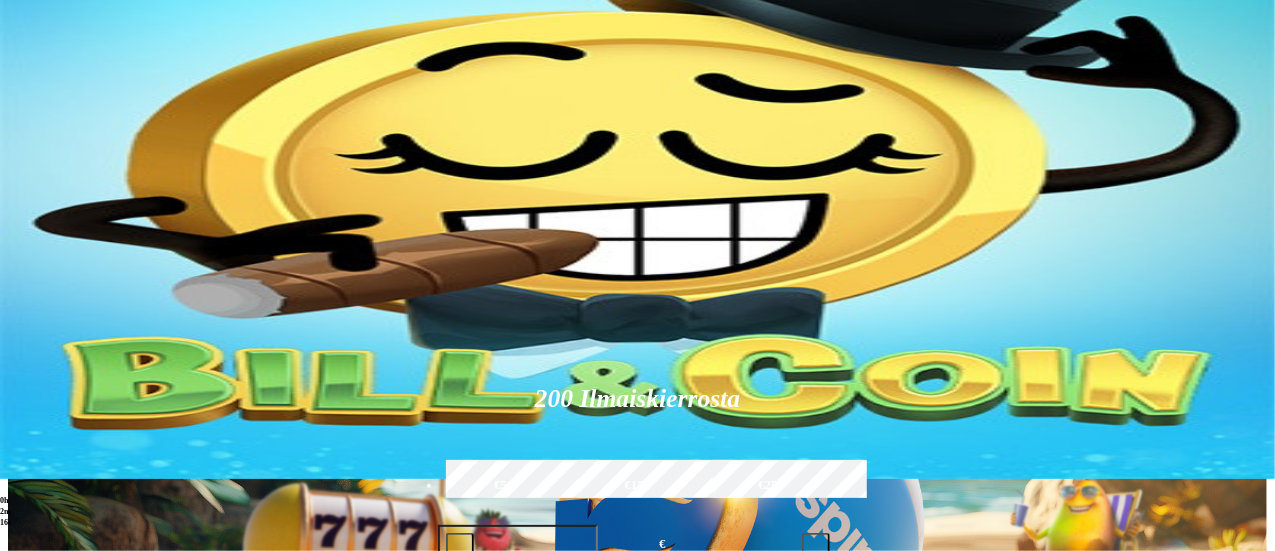 type on "**********" 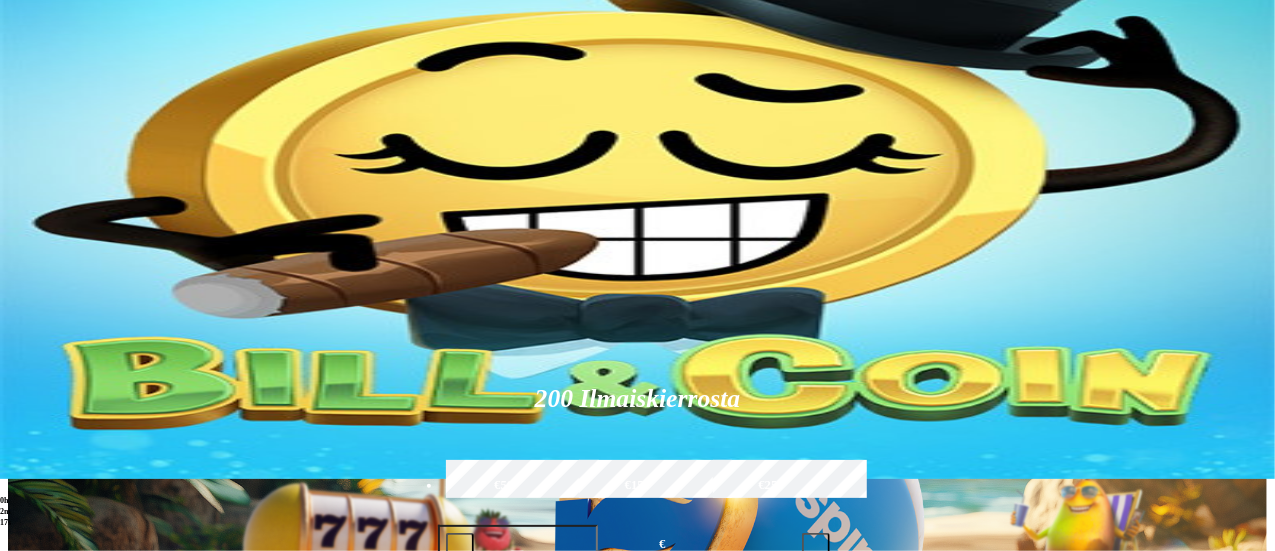 click on "Pelaa nyt" at bounding box center [868, 859] 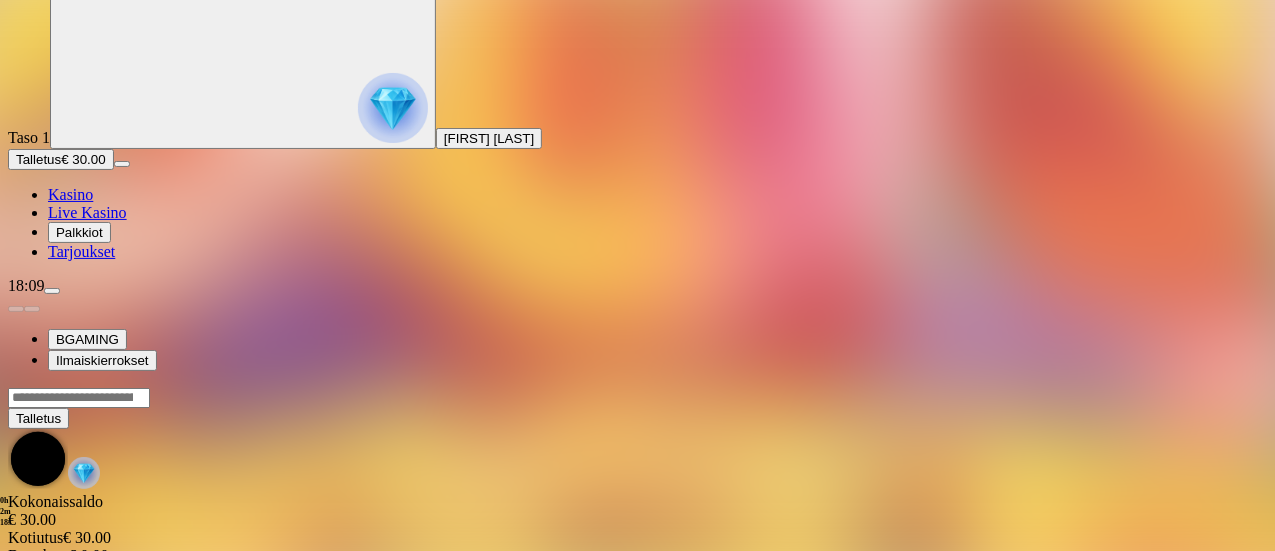 scroll, scrollTop: 0, scrollLeft: 0, axis: both 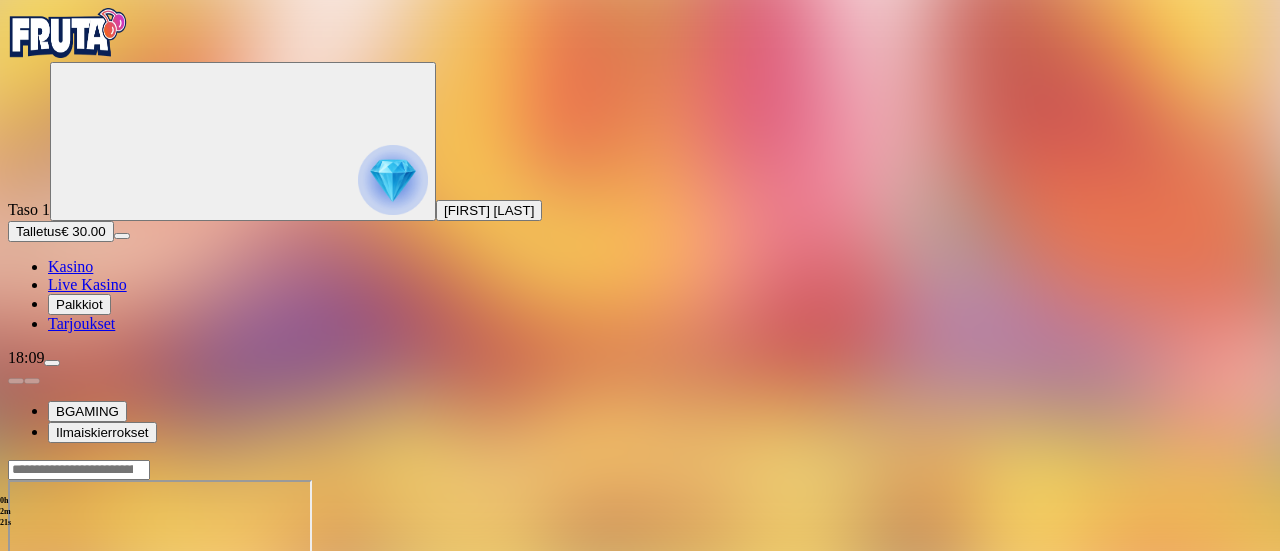 click at bounding box center (48, 652) 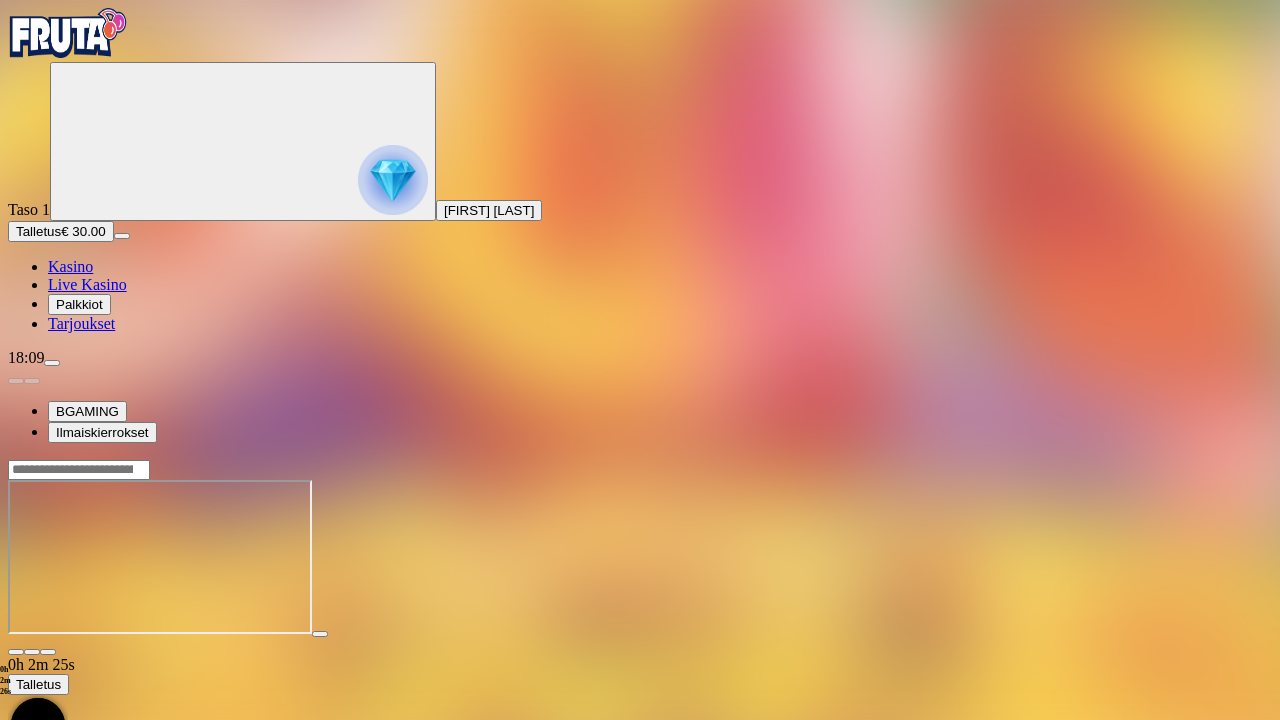type 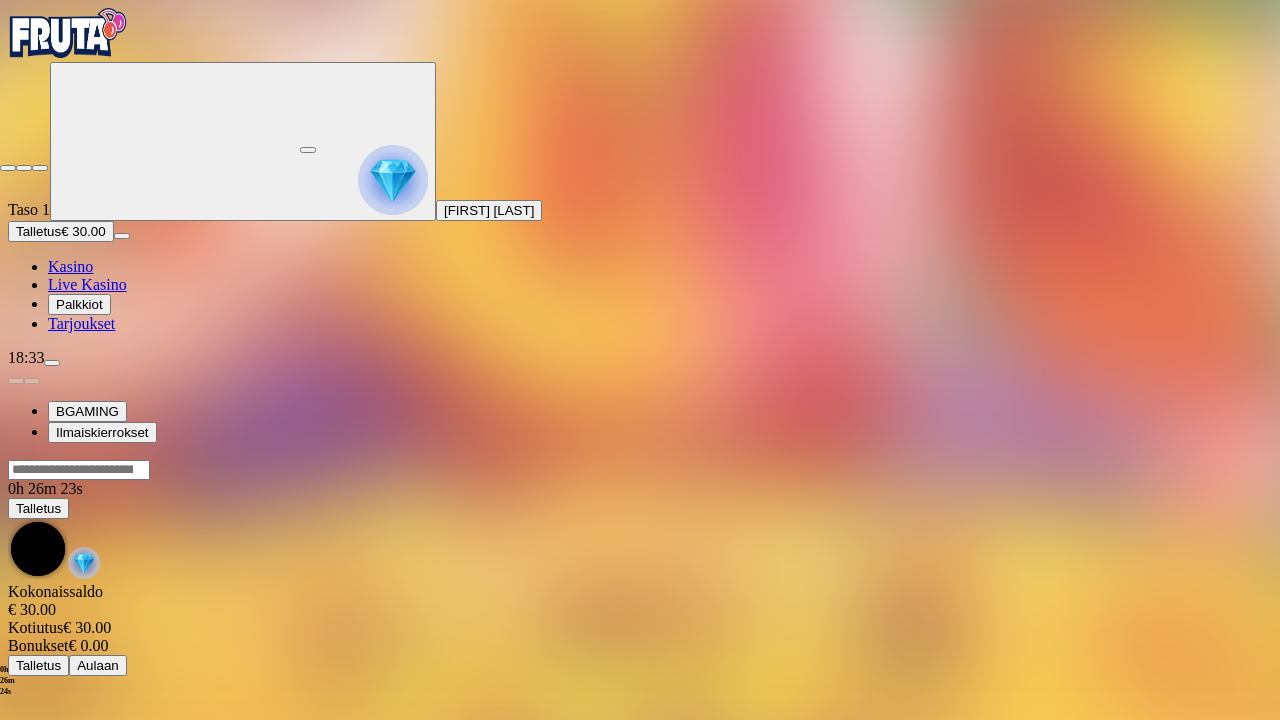 click at bounding box center [8, 168] 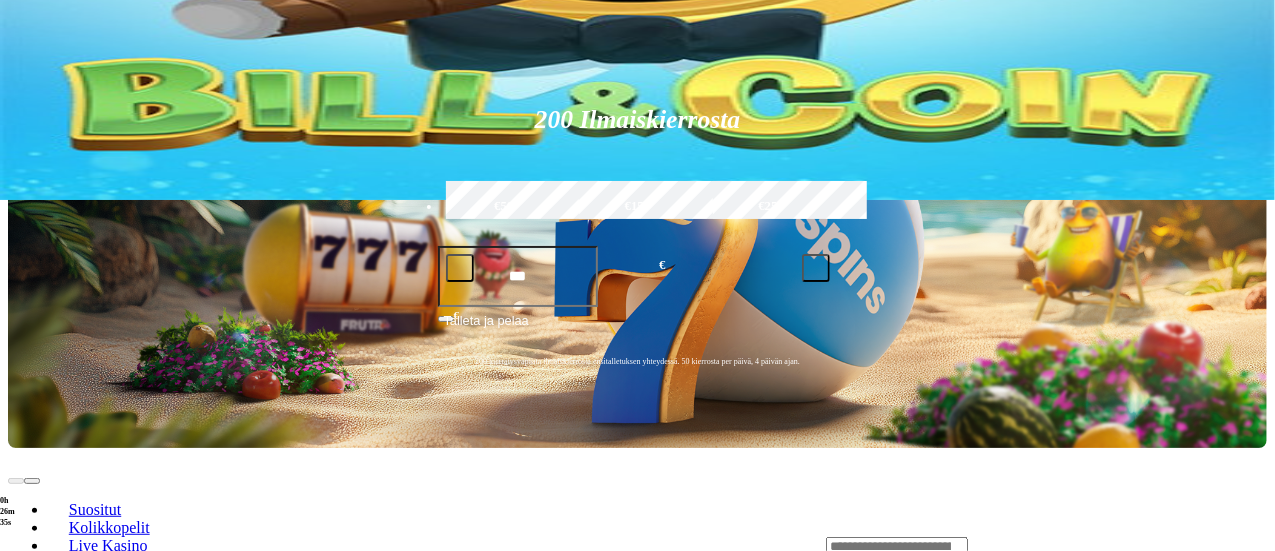 scroll, scrollTop: 350, scrollLeft: 0, axis: vertical 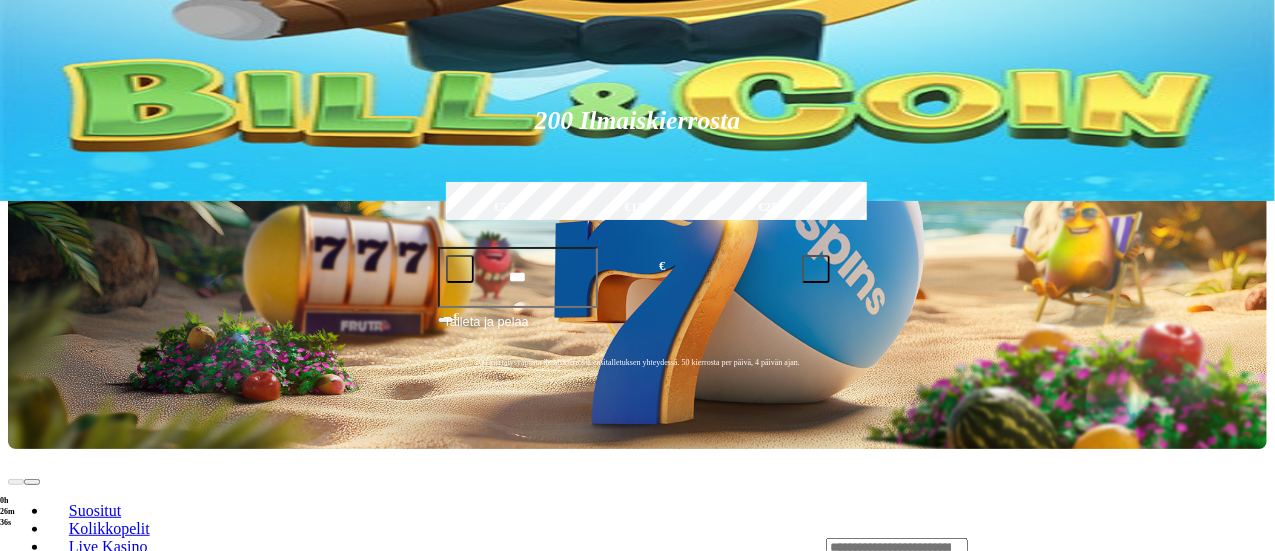 click at bounding box center (1046, 547) 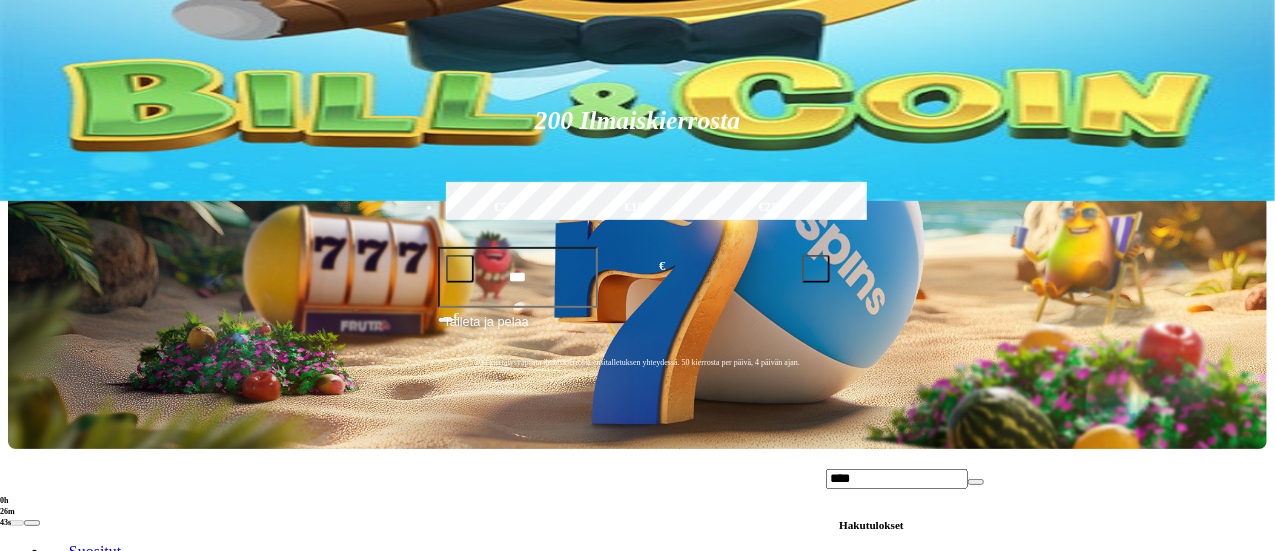 type on "****" 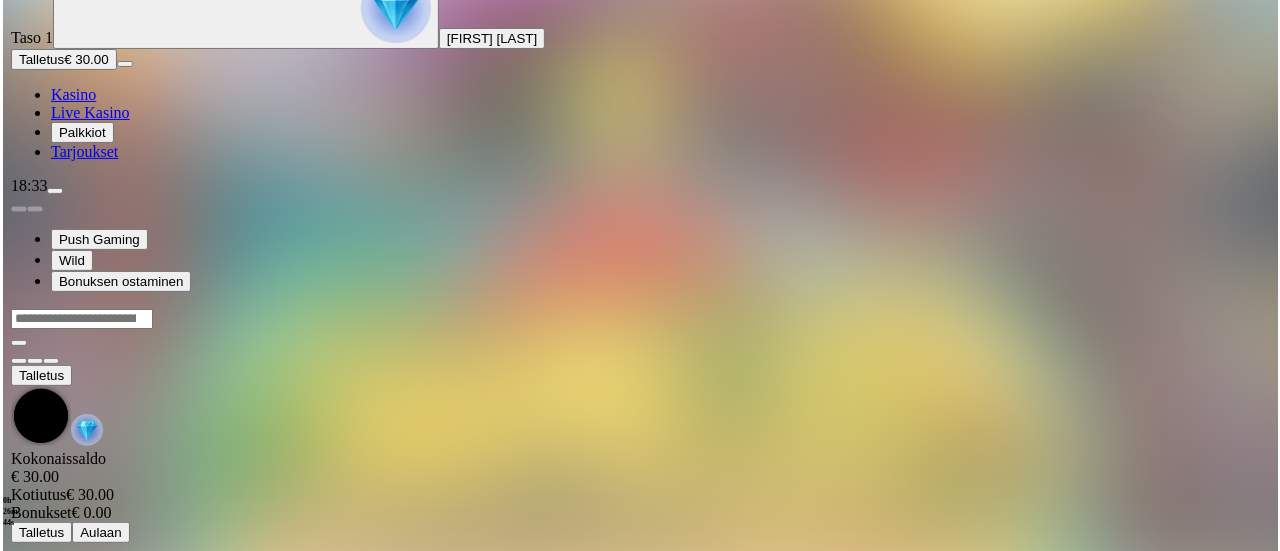 scroll, scrollTop: 0, scrollLeft: 0, axis: both 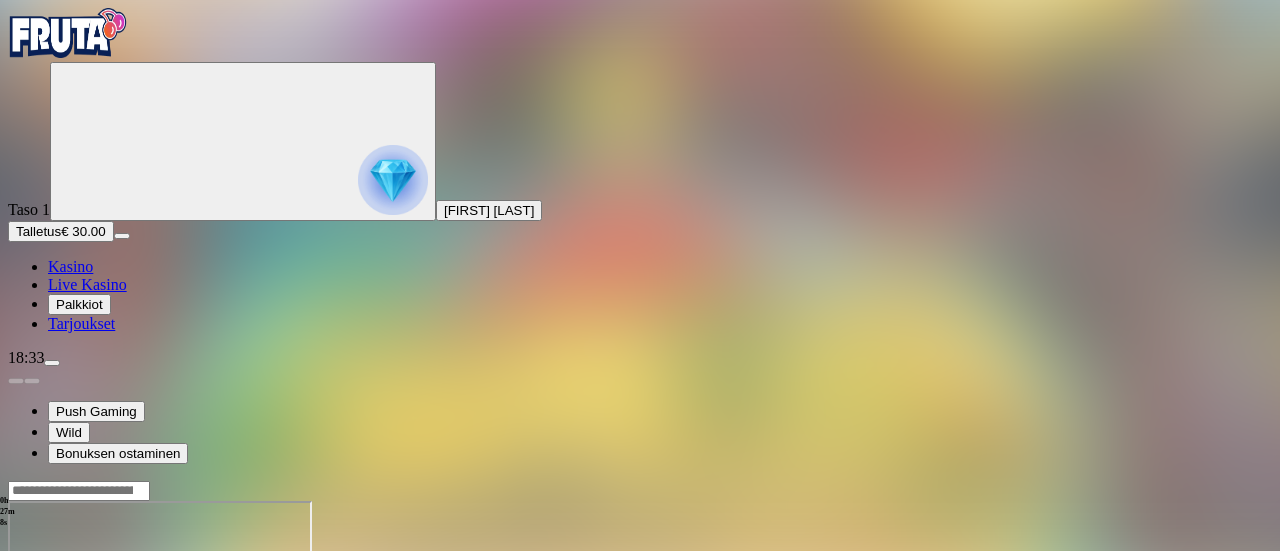 click at bounding box center [48, 673] 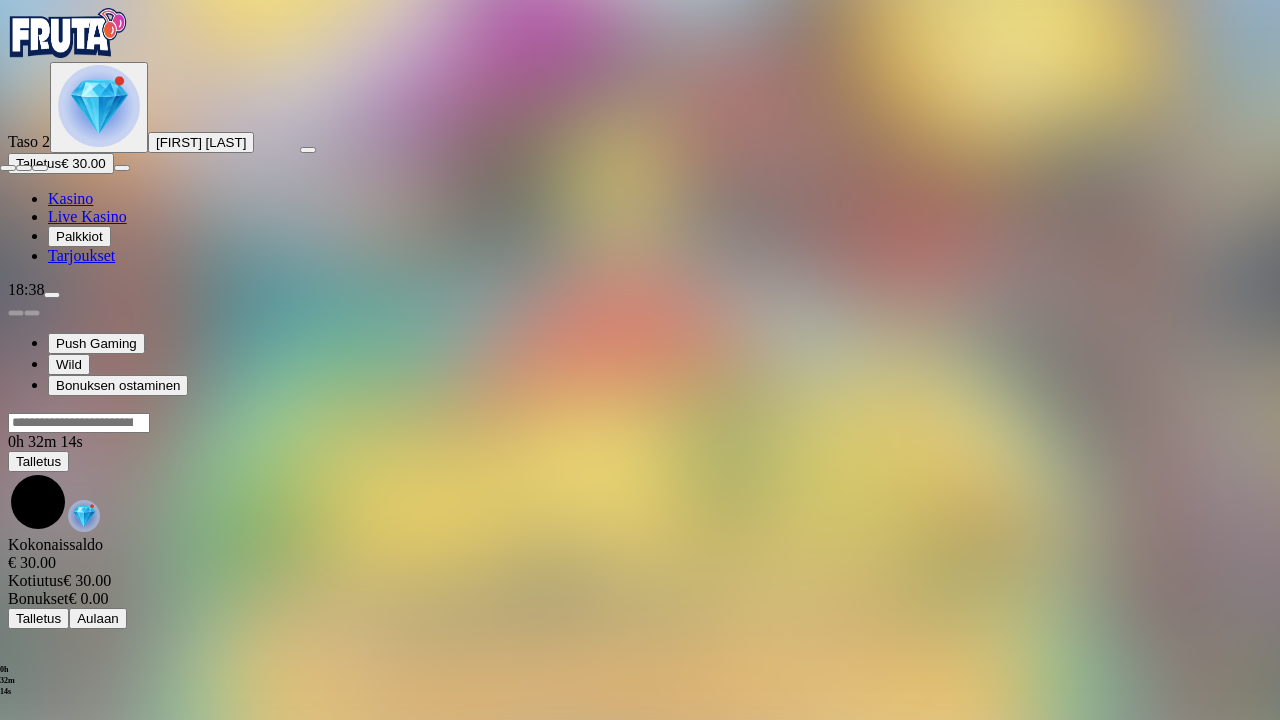 click at bounding box center (8, 168) 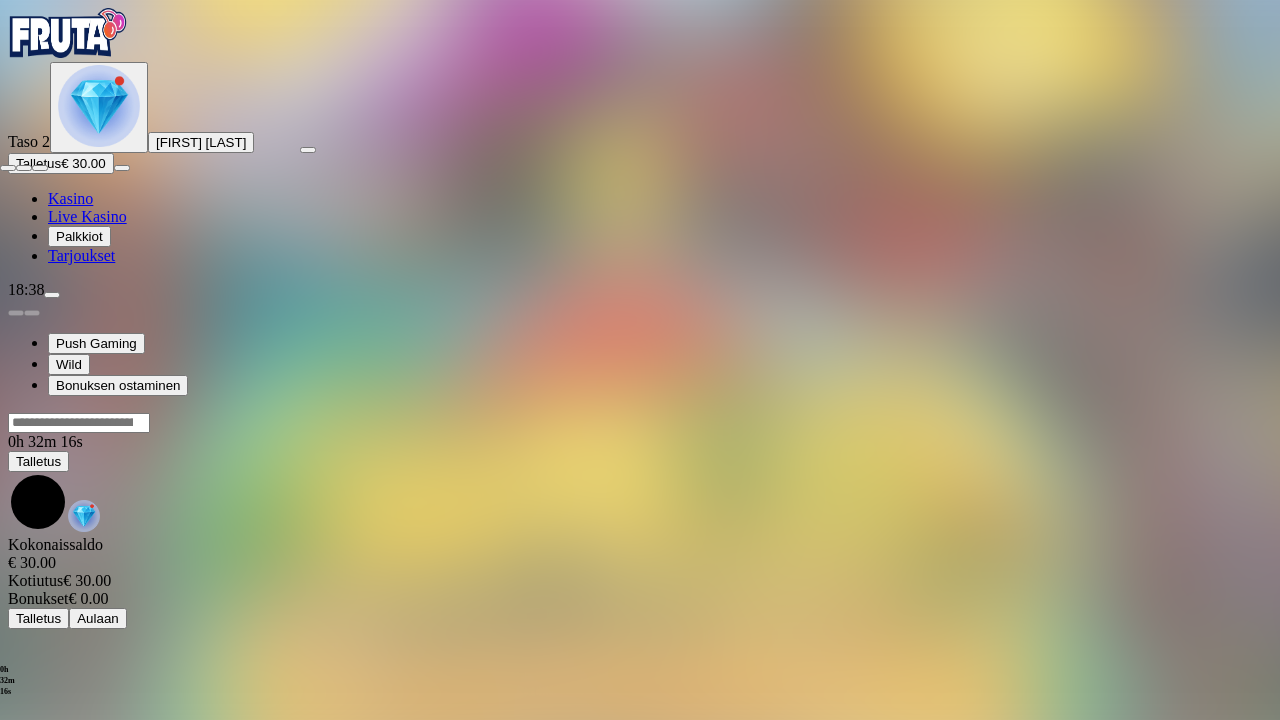 click at bounding box center (8, 168) 